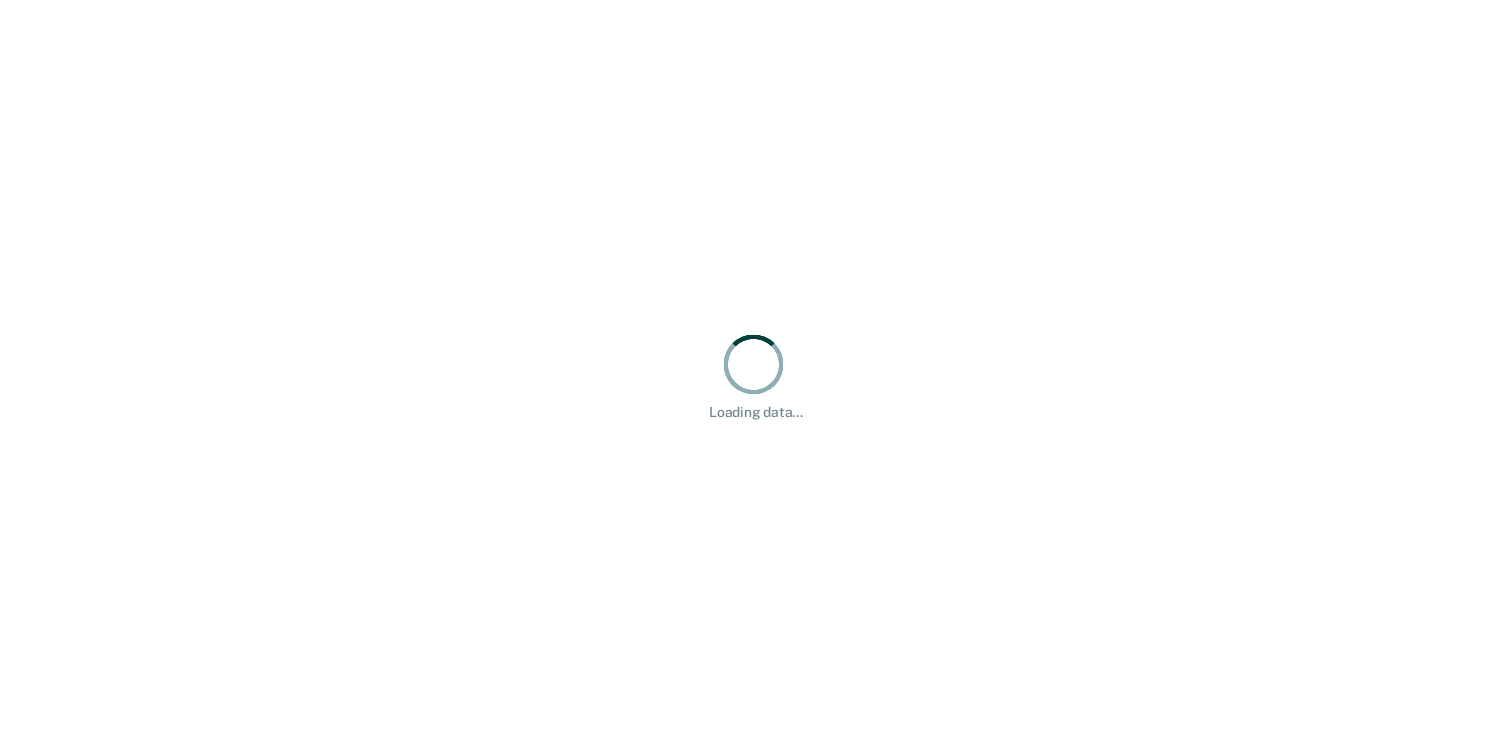 scroll, scrollTop: 0, scrollLeft: 0, axis: both 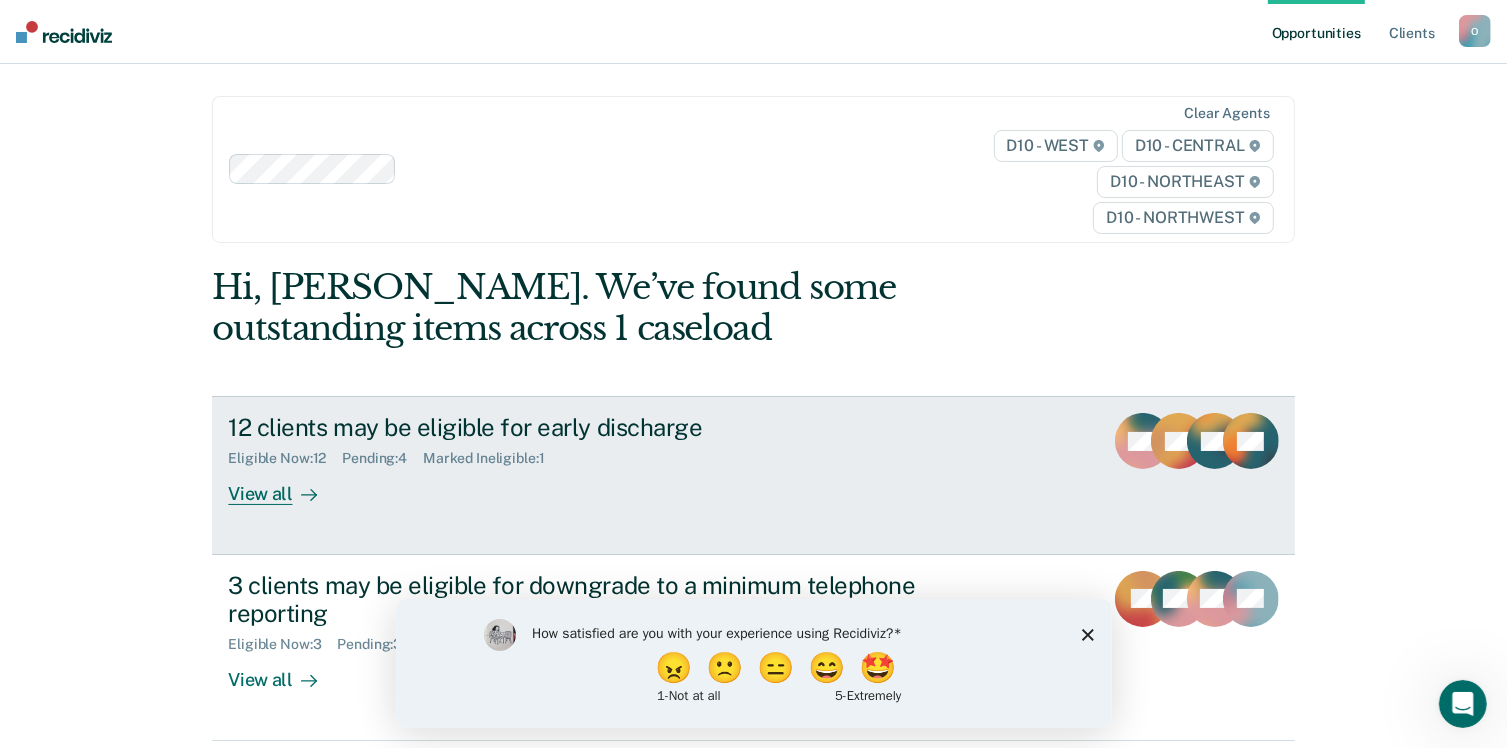 click on "View all" at bounding box center (284, 486) 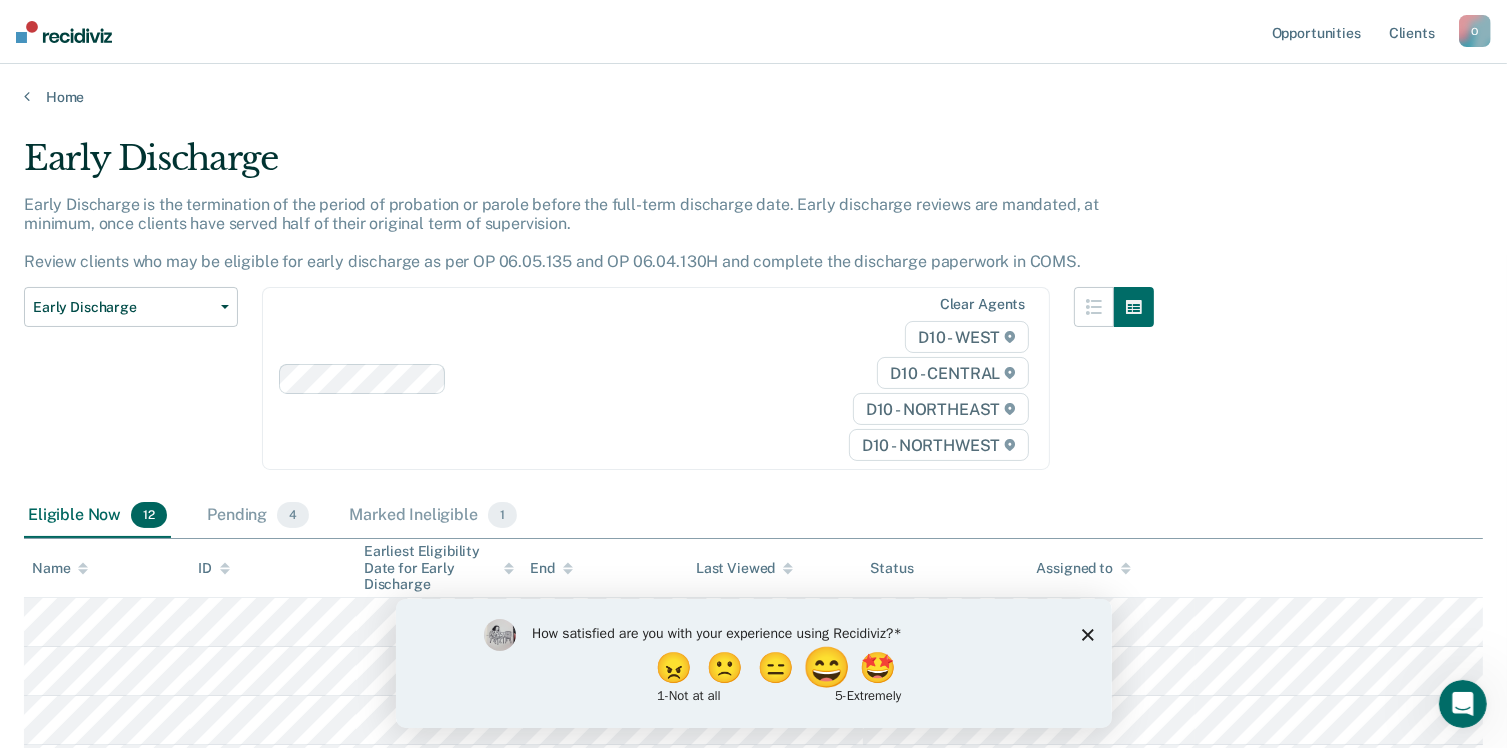 click on "😄" at bounding box center [828, 667] 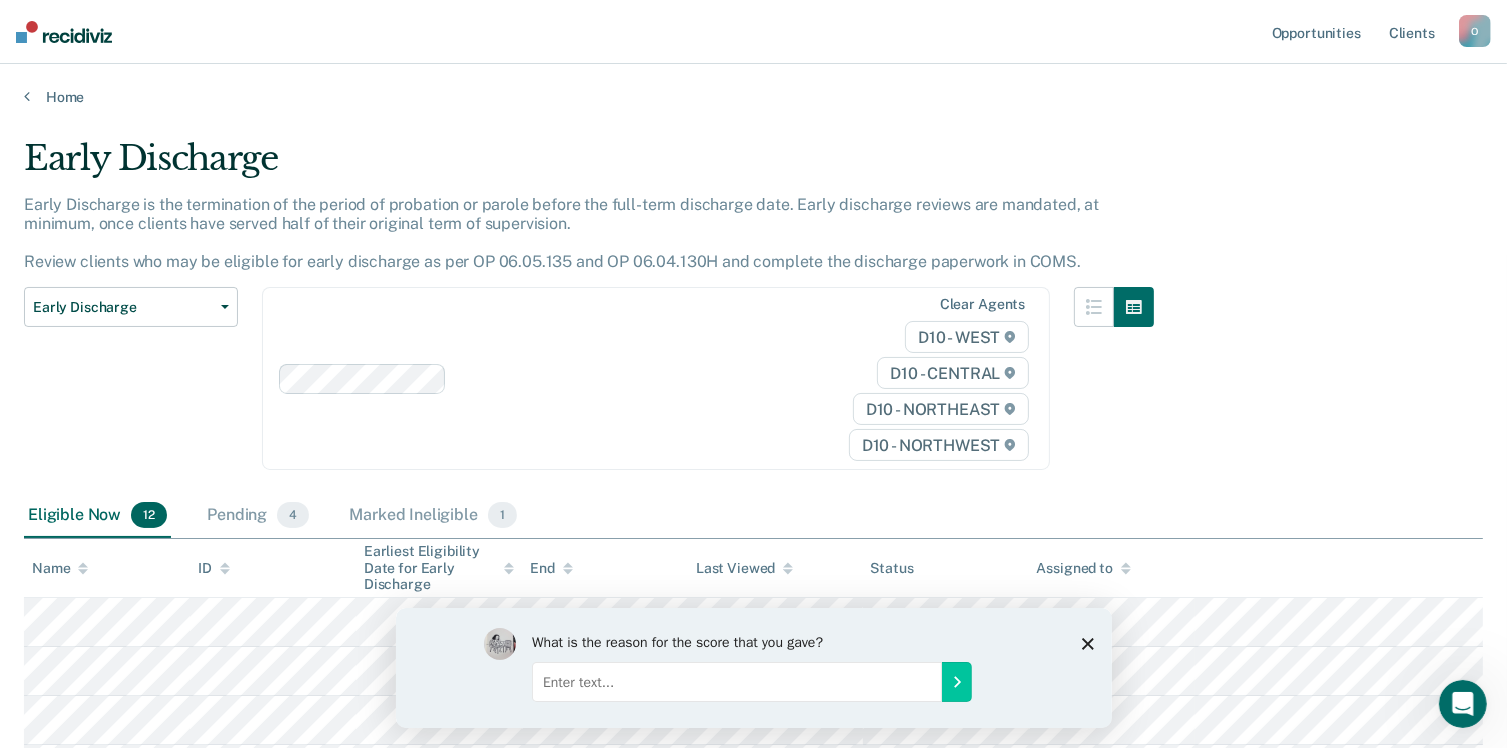 click 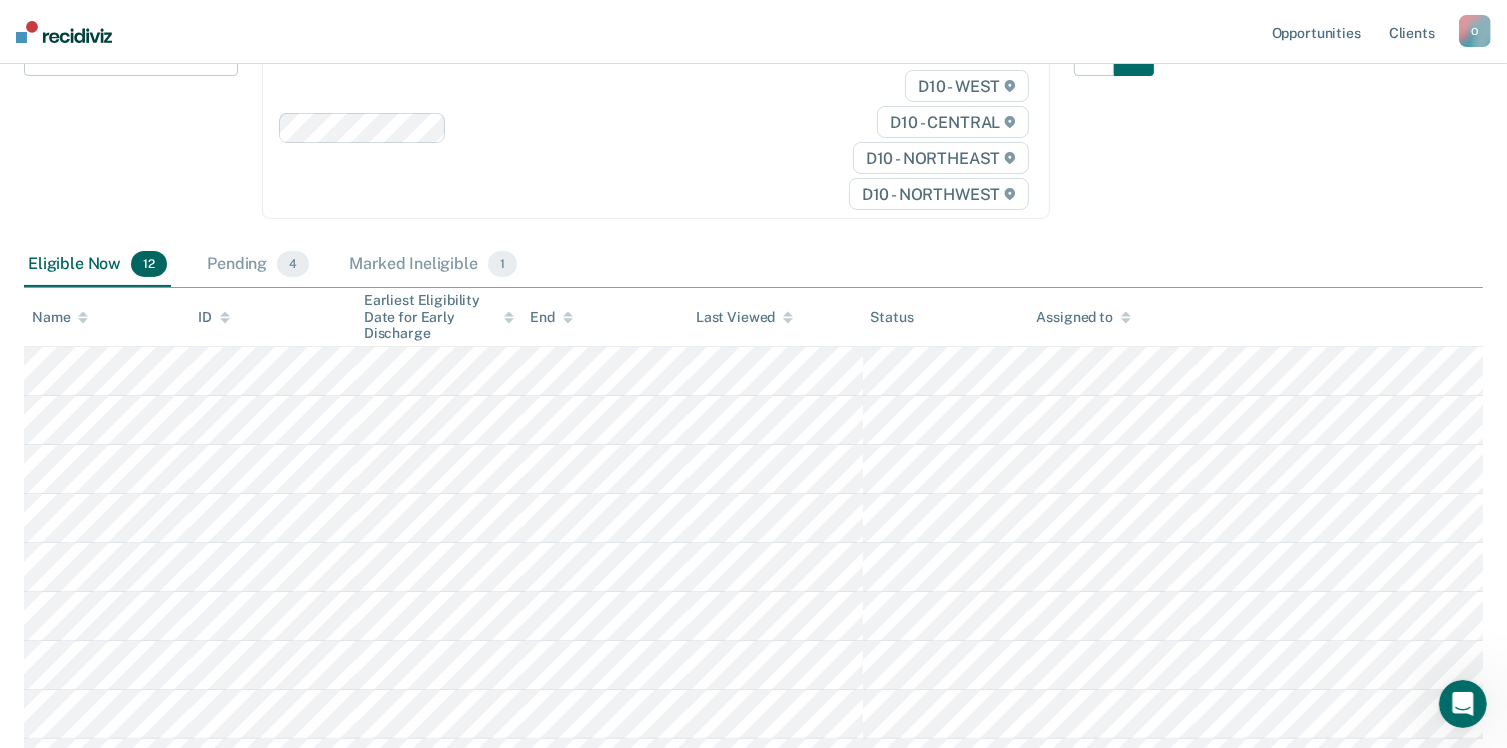 scroll, scrollTop: 255, scrollLeft: 0, axis: vertical 